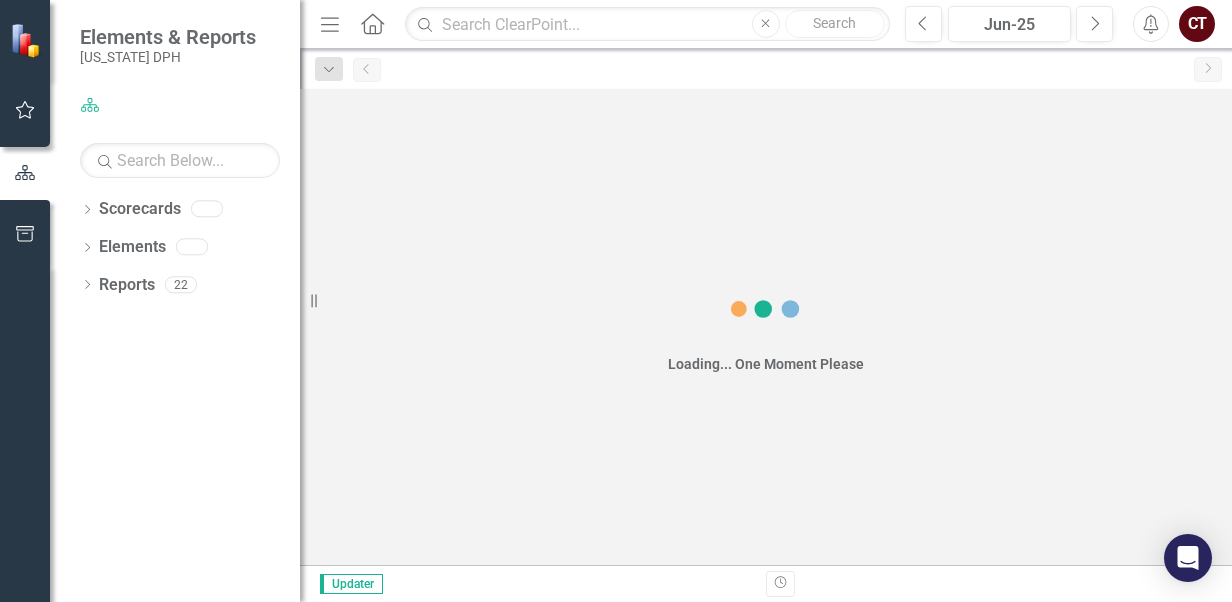 scroll, scrollTop: 0, scrollLeft: 0, axis: both 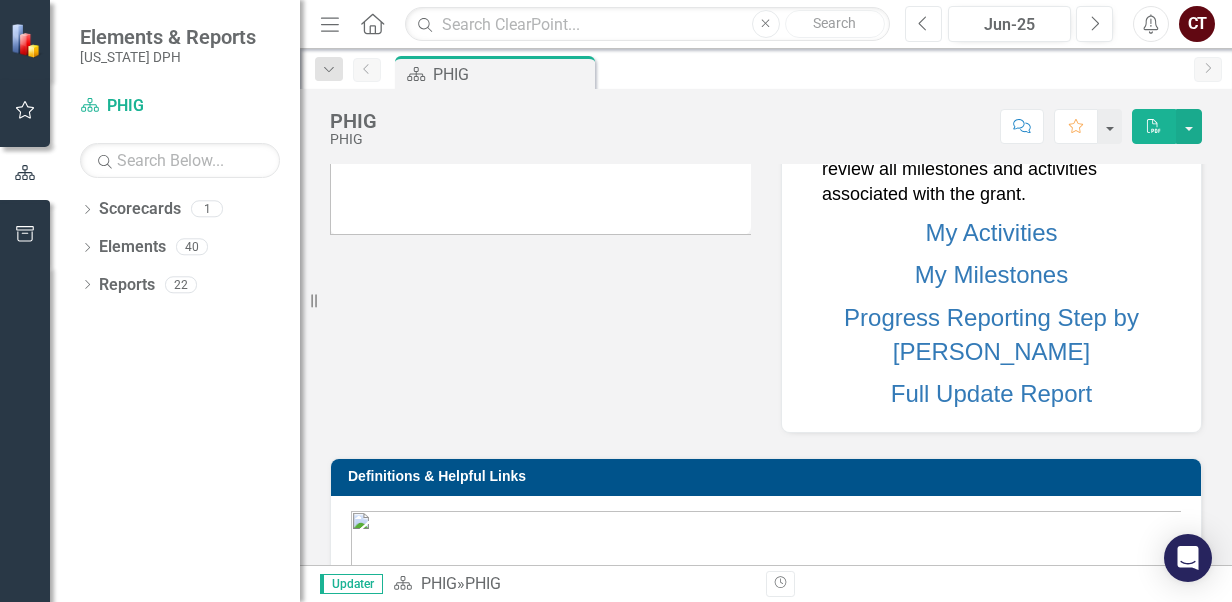 click on "Previous" 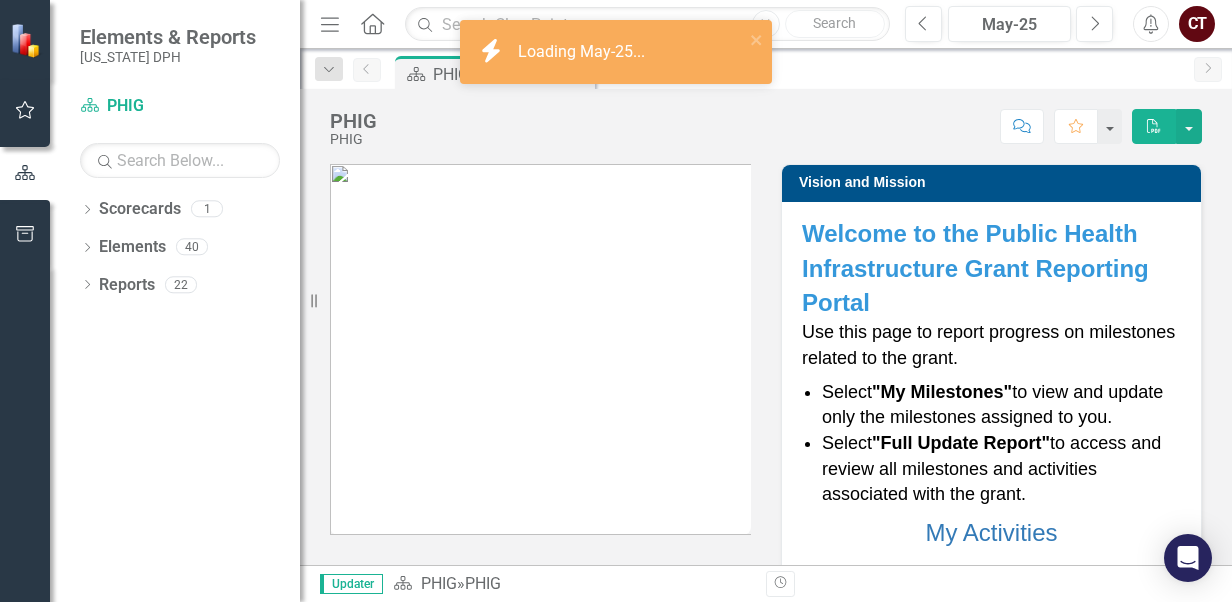 click 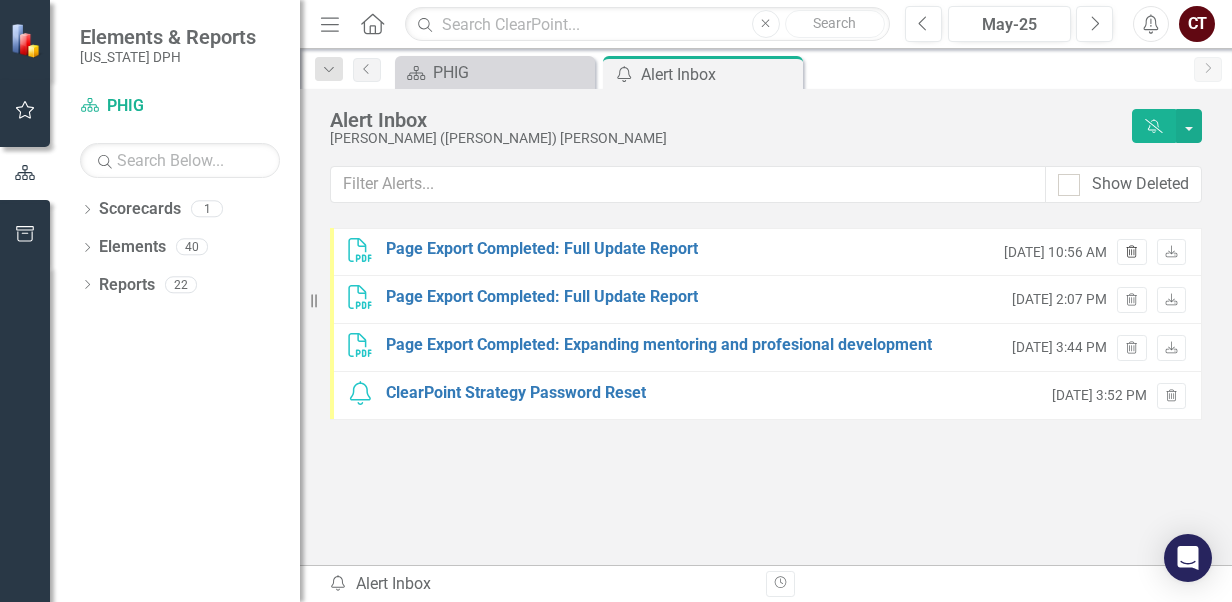 click on "Trash" 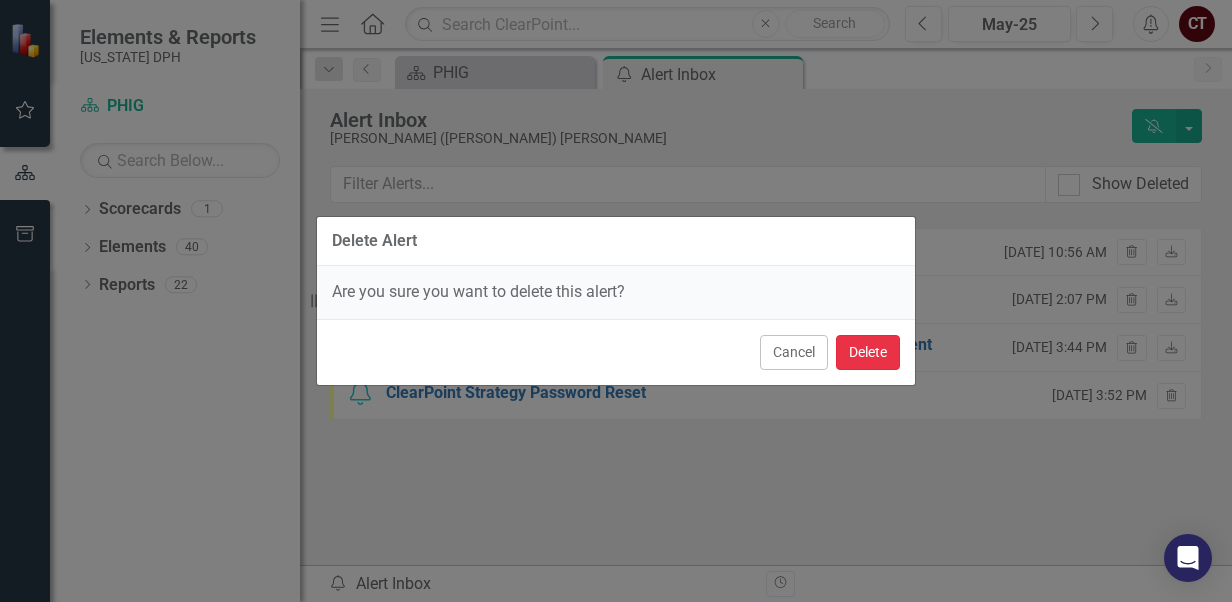 click on "Delete" at bounding box center (868, 352) 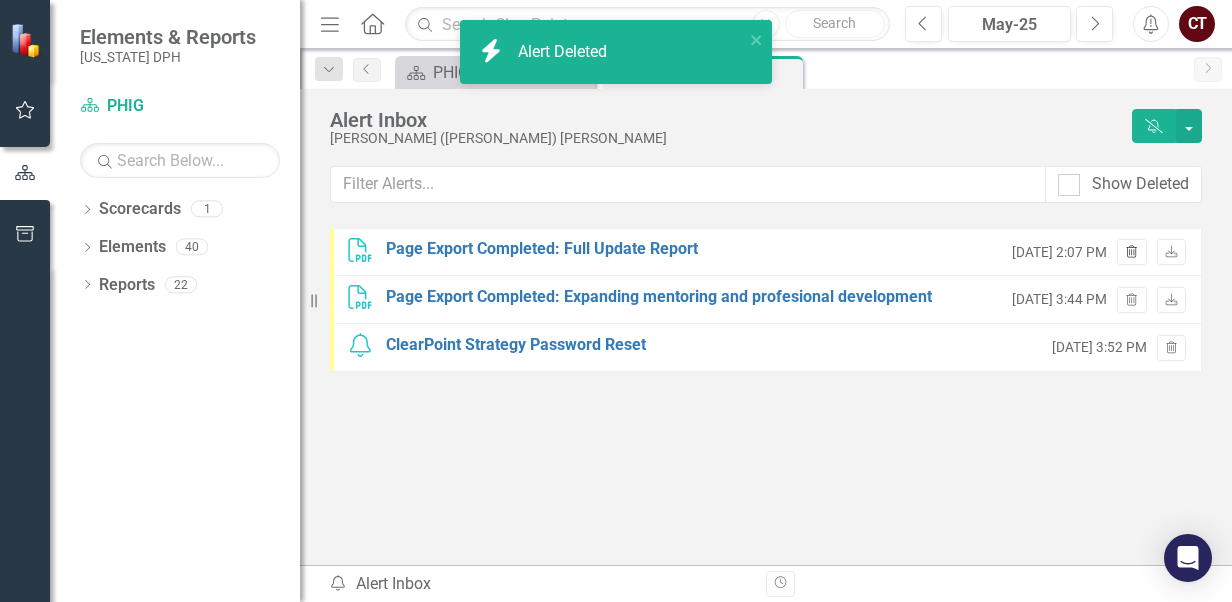 click on "Trash" 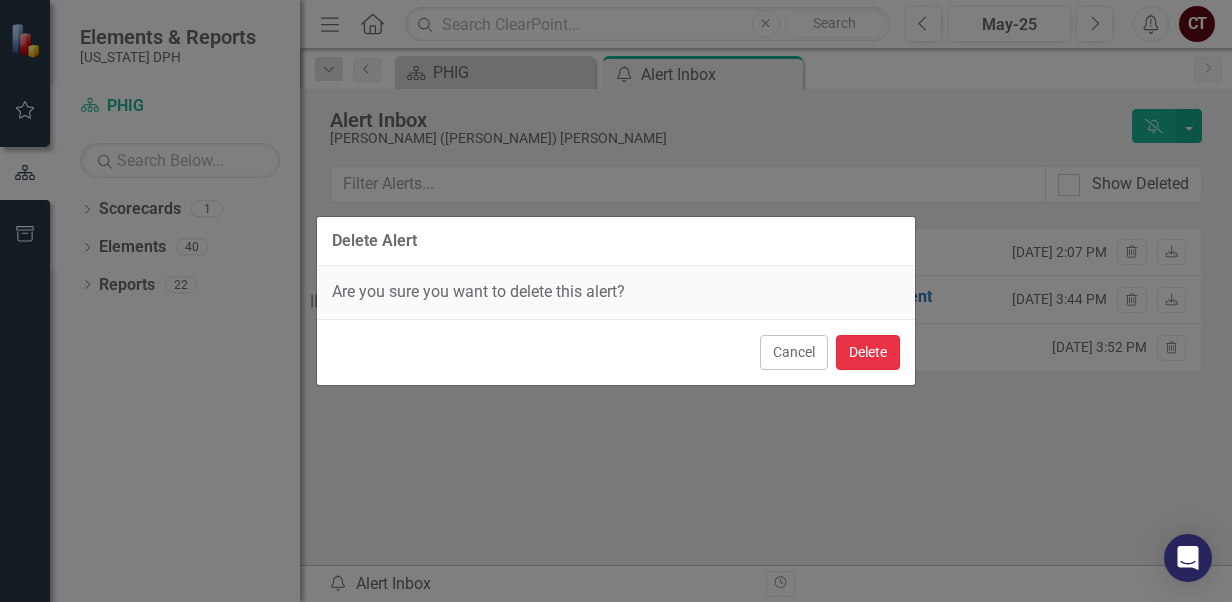 click on "Delete" at bounding box center [868, 352] 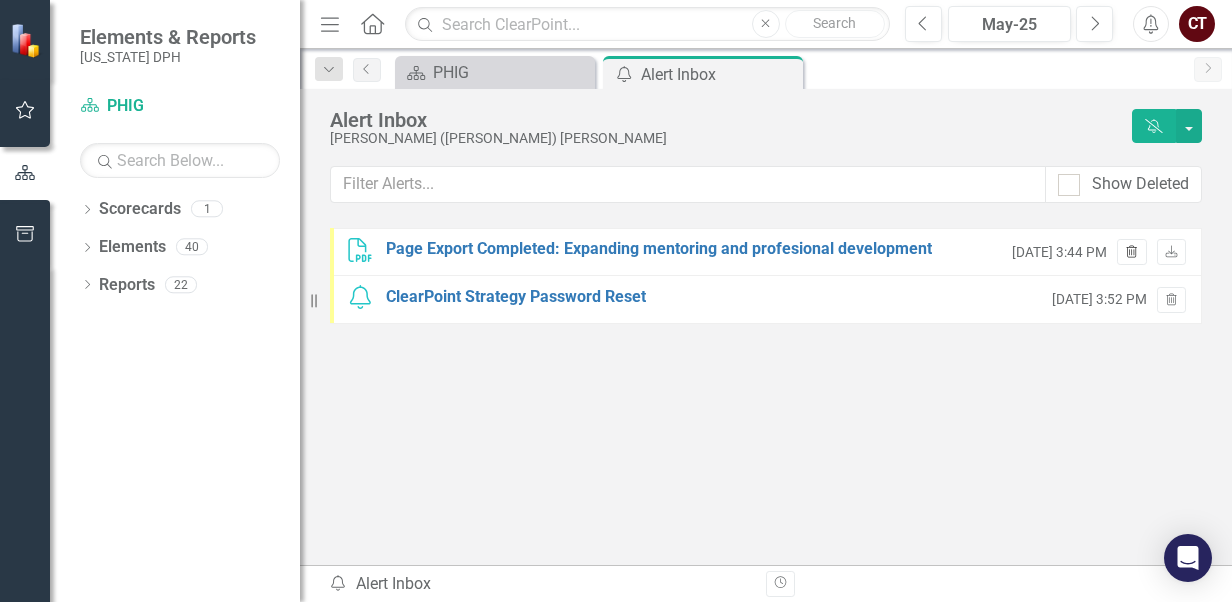 click on "Trash" 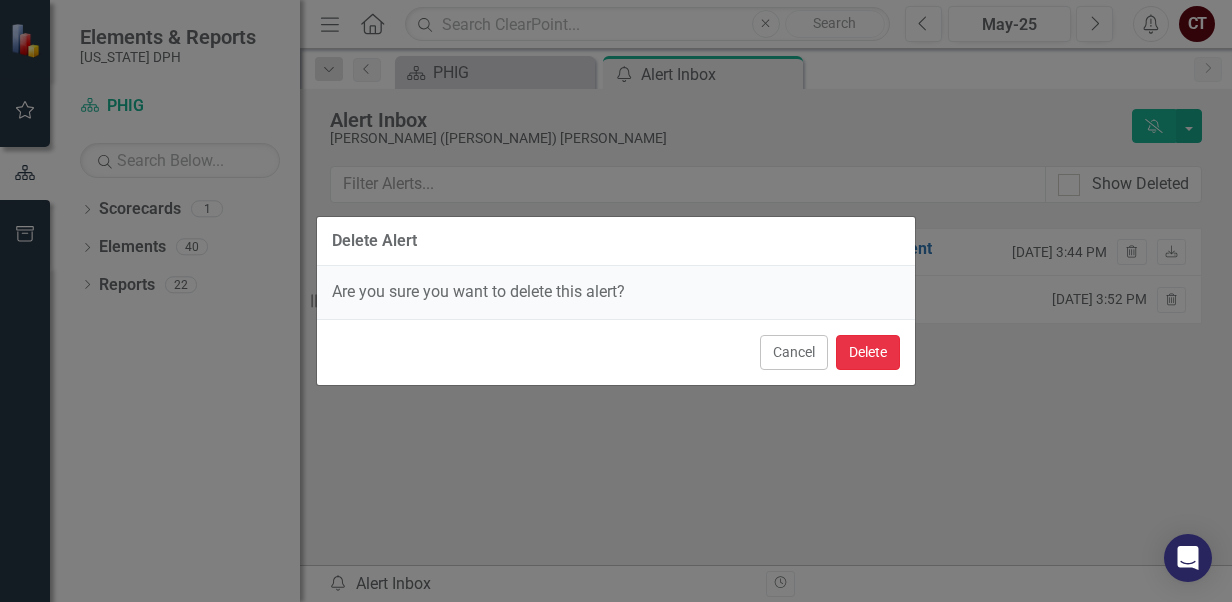 click on "Delete" at bounding box center [868, 352] 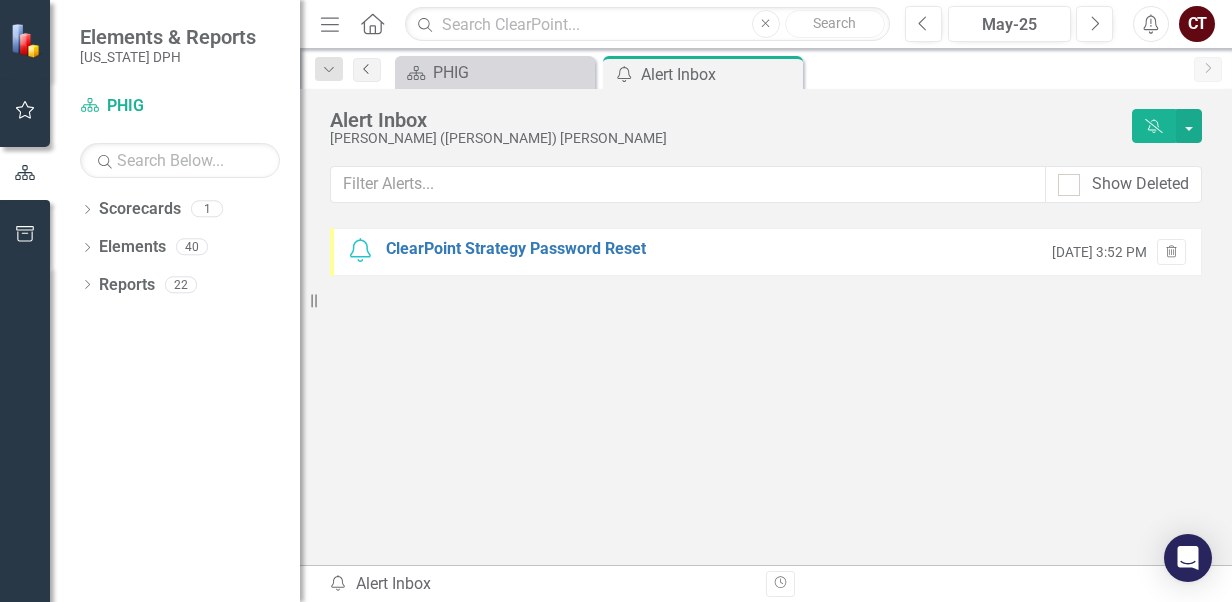 click on "Previous" 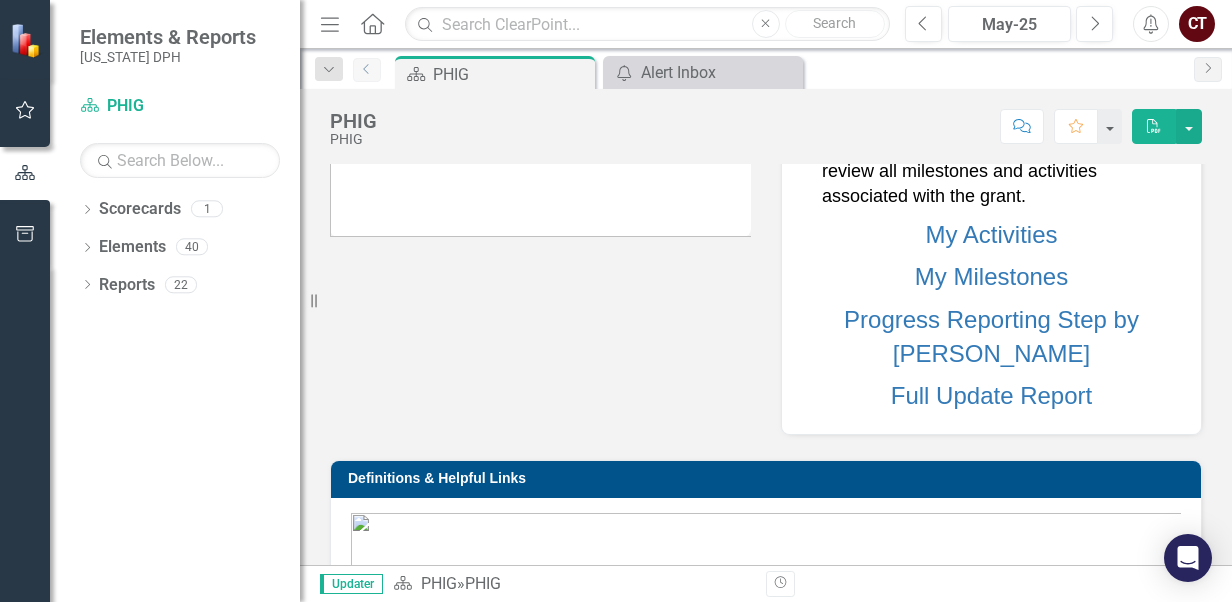 scroll, scrollTop: 200, scrollLeft: 0, axis: vertical 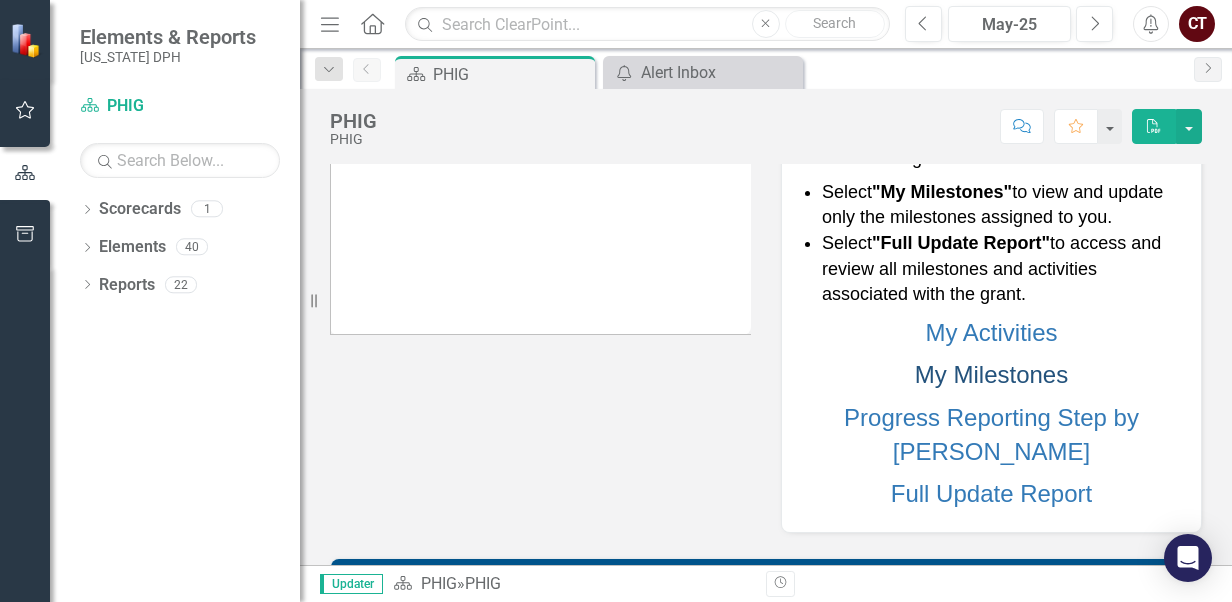 click on "My Milestones" at bounding box center [991, 374] 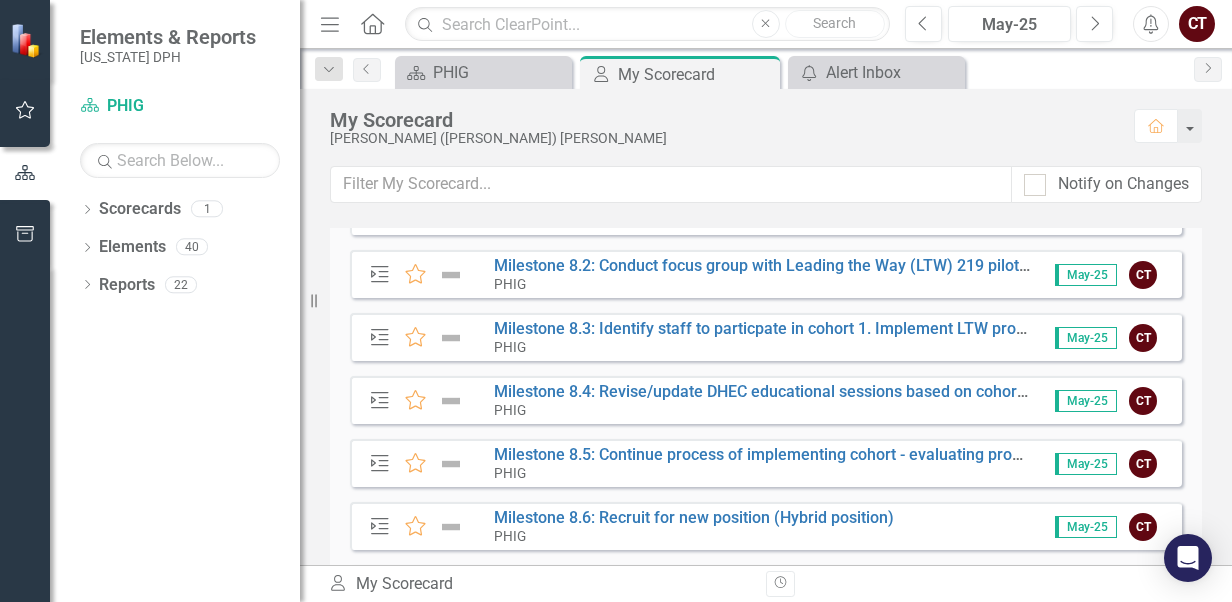 scroll, scrollTop: 0, scrollLeft: 0, axis: both 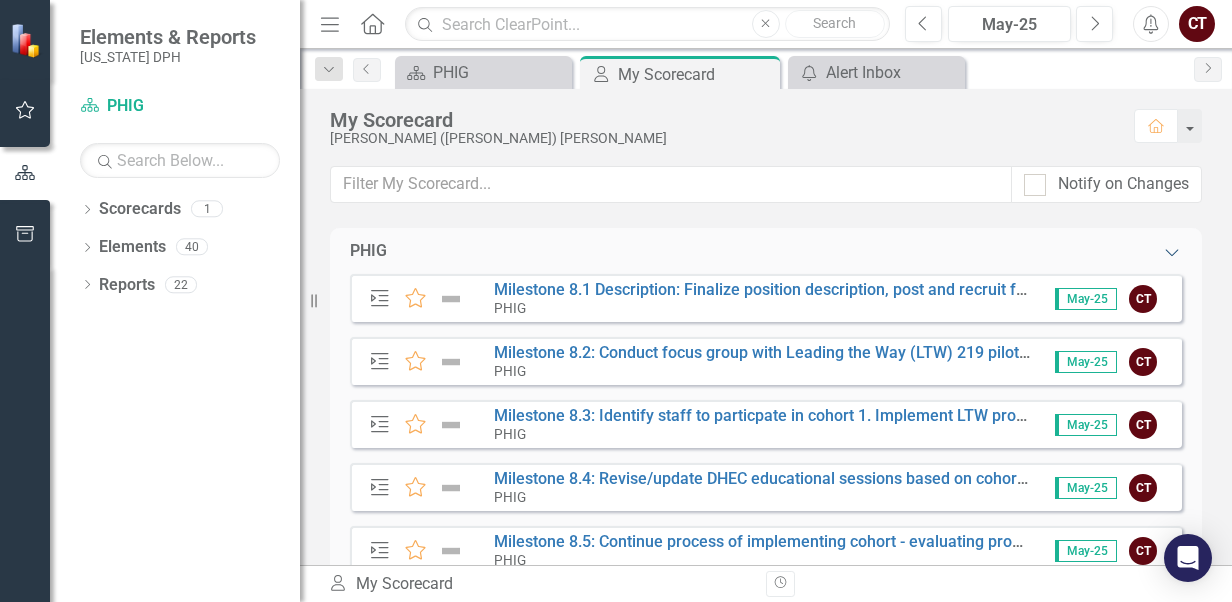 click on "Expanded" 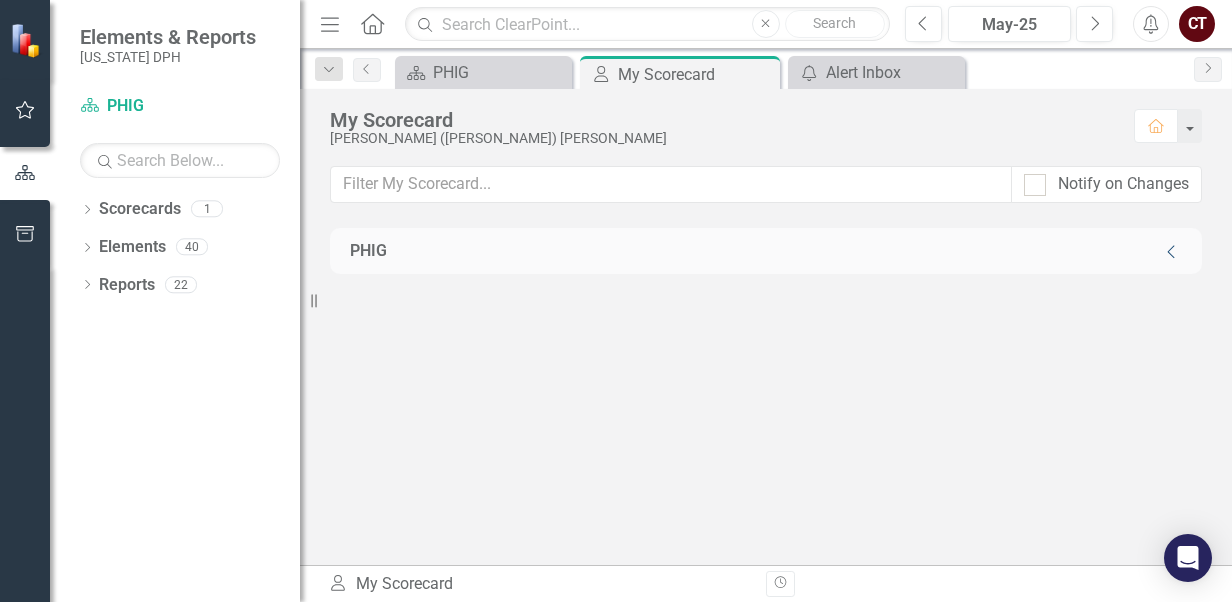 click on "PHIG Collapse" at bounding box center (766, 251) 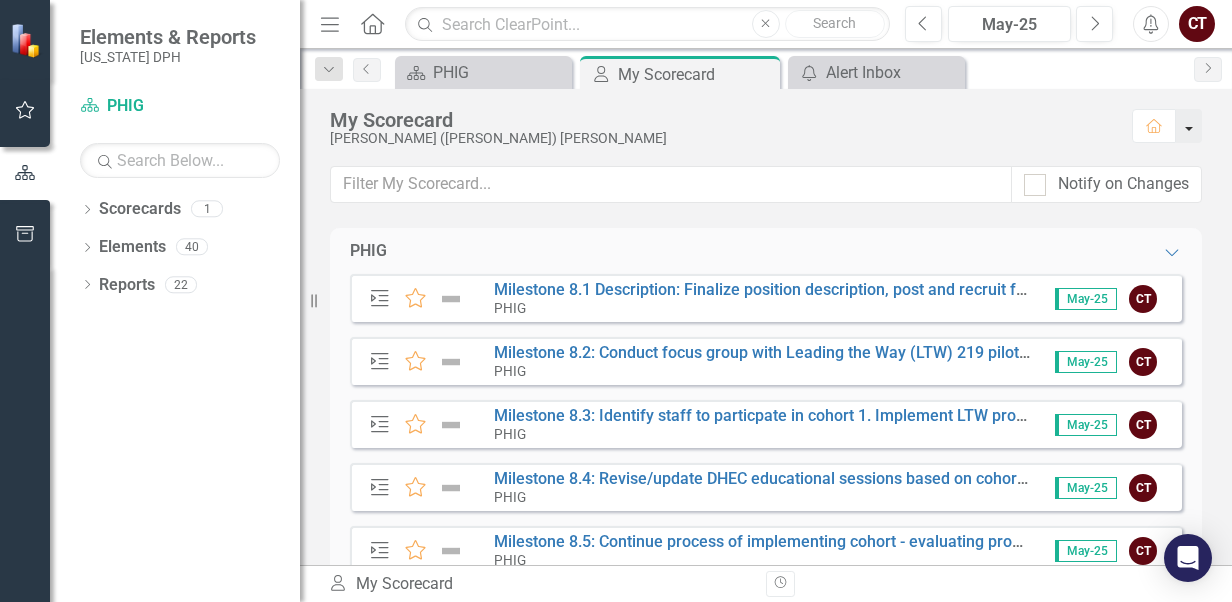 click at bounding box center (1189, 126) 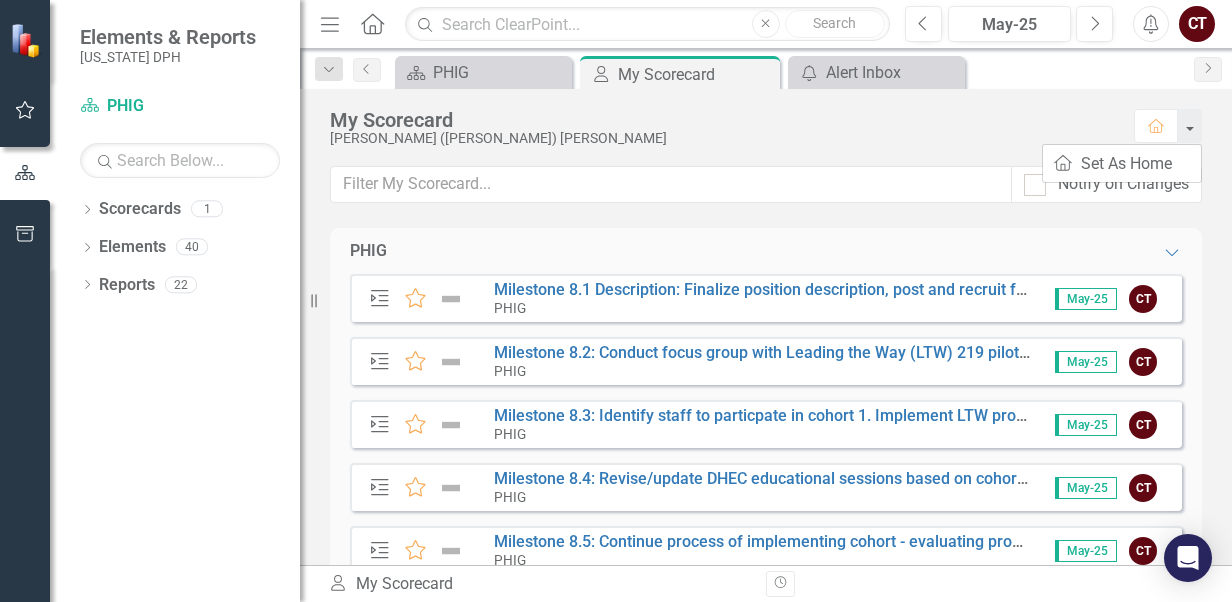 click on "My Scorecard" at bounding box center [722, 120] 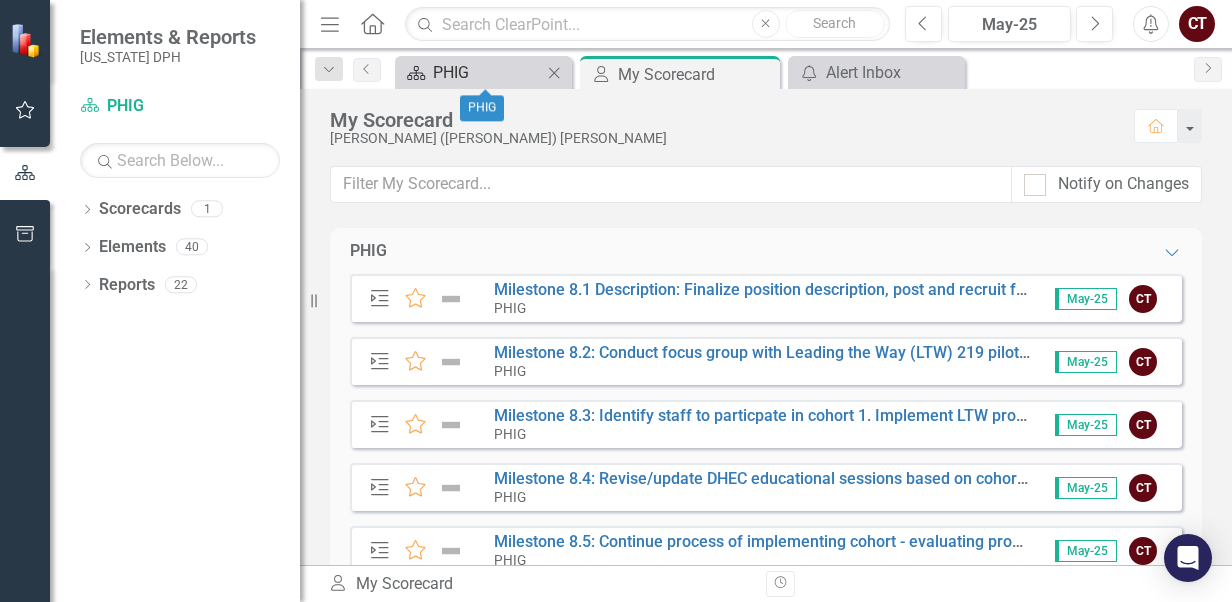 click on "PHIG" at bounding box center (487, 72) 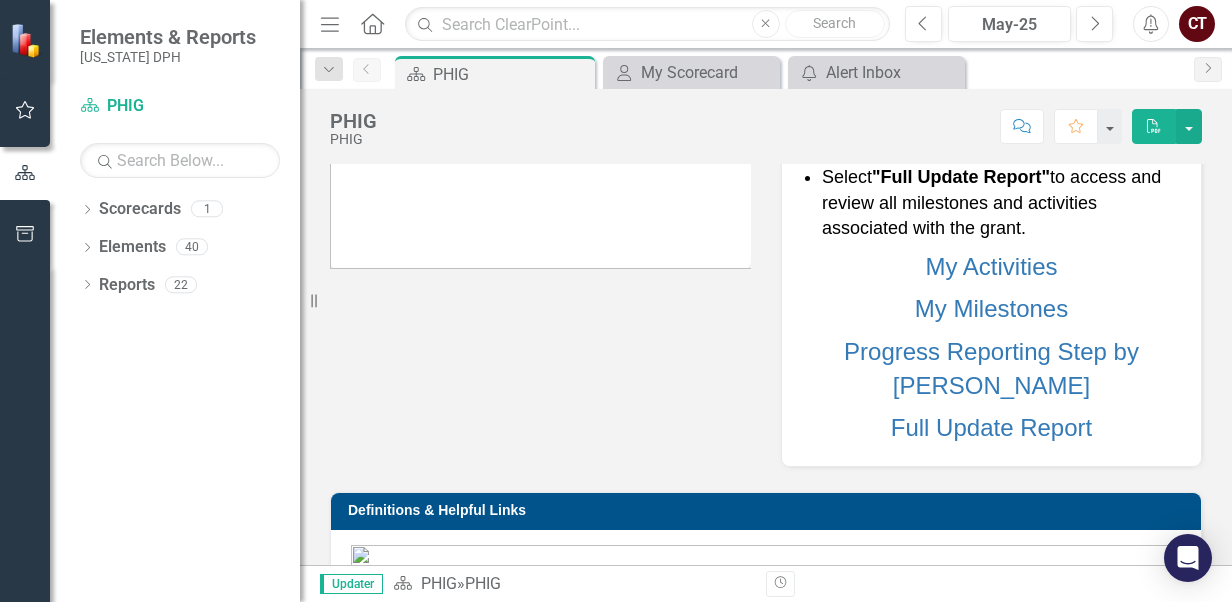 scroll, scrollTop: 194, scrollLeft: 0, axis: vertical 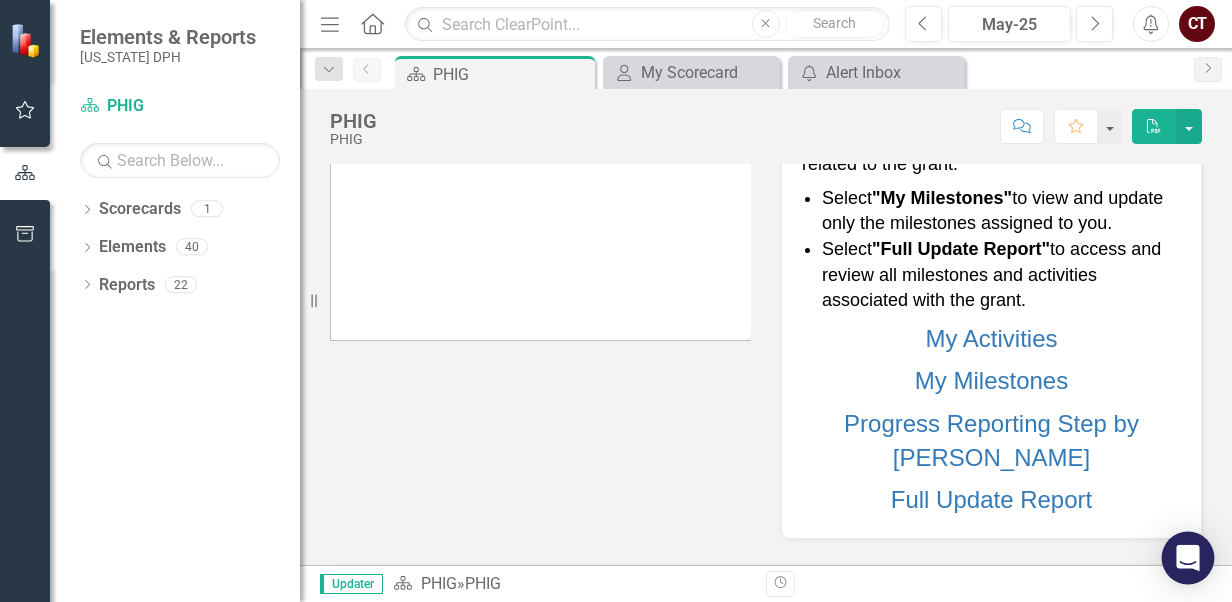 click 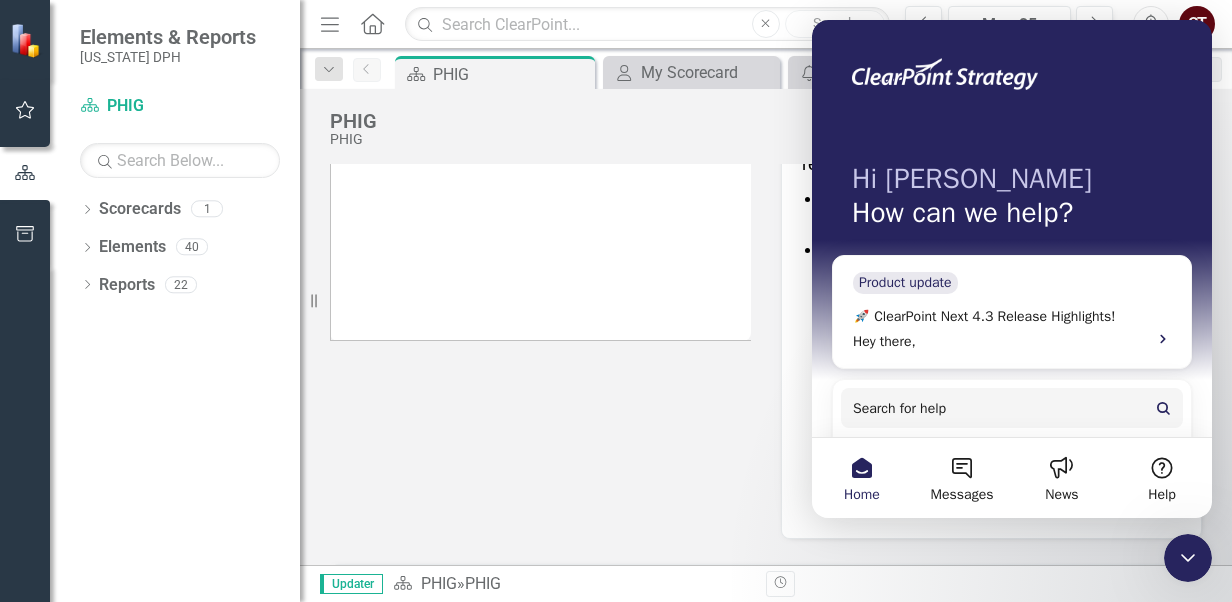 scroll, scrollTop: 0, scrollLeft: 0, axis: both 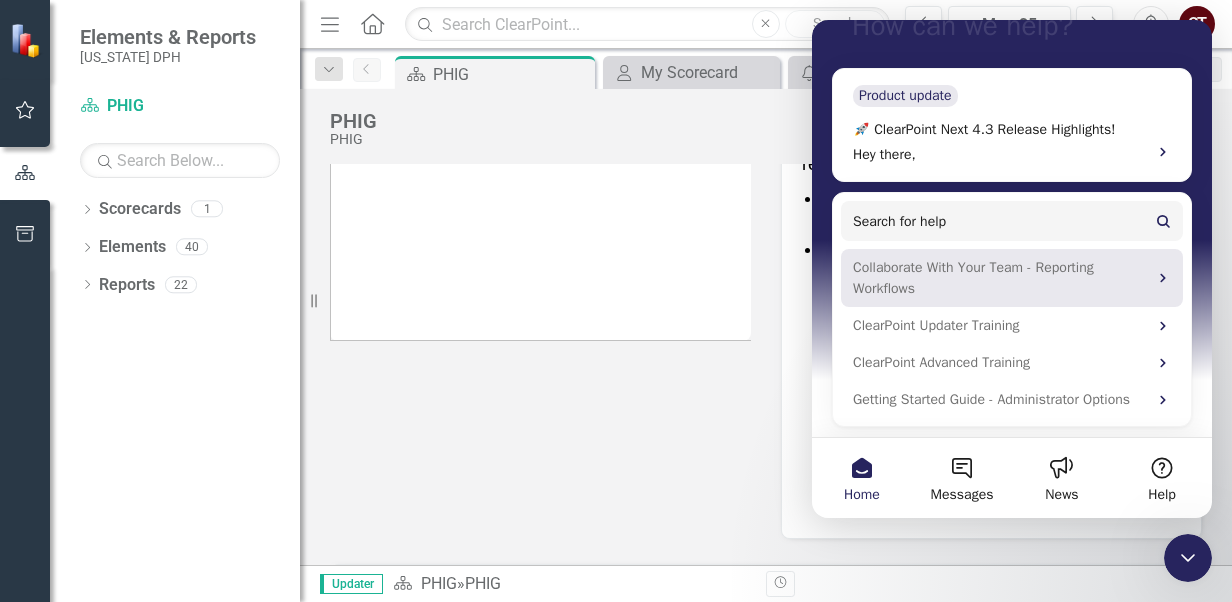 click 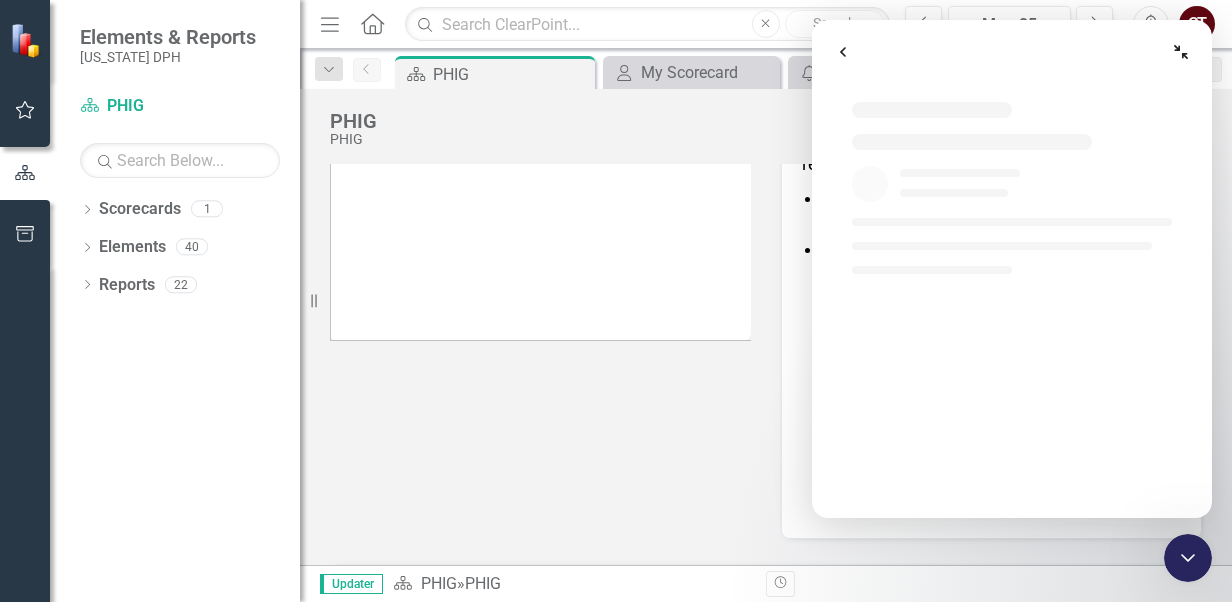 scroll, scrollTop: 0, scrollLeft: 0, axis: both 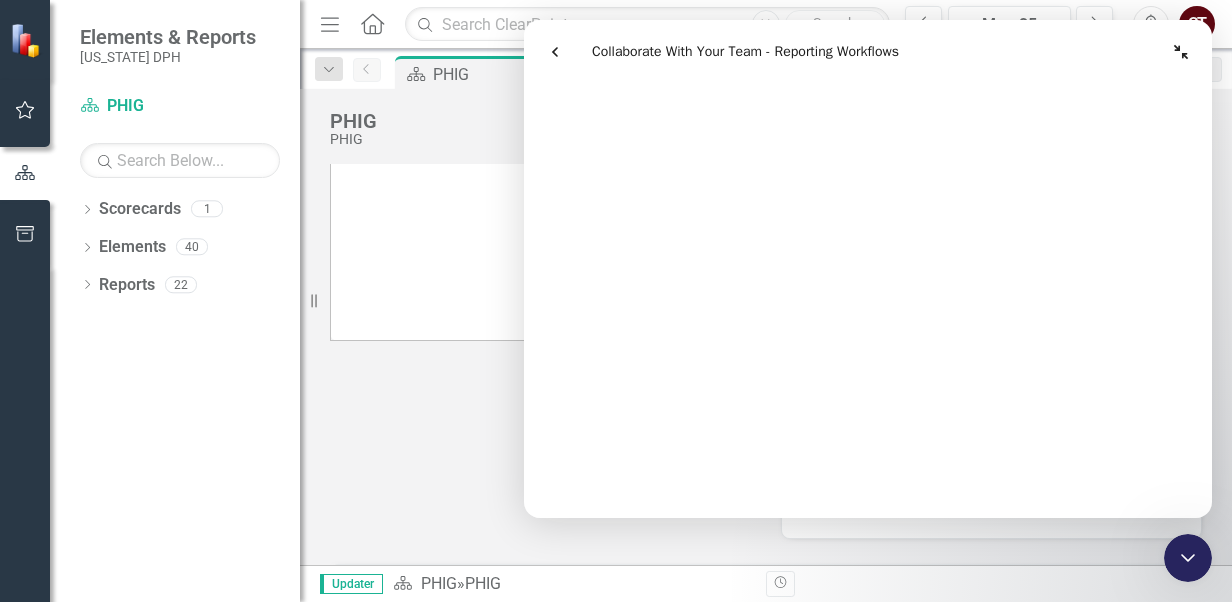 click on "Vision and Mission Welcome to the Public Health Infrastructure Grant Reporting Portal Use this page to report progress on milestones related to the grant.
Select  "My Milestones"  to view and update only the milestones assigned to you.
Select  "Full Update Report"  to access and review all milestones and activities associated with the grant.
My Activities
My Milestones
Progress Reporting Step by [PERSON_NAME]
Full Update Report Definitions & Helpful Links
PHIG Strategies and Outcomes" at bounding box center [766, 736] 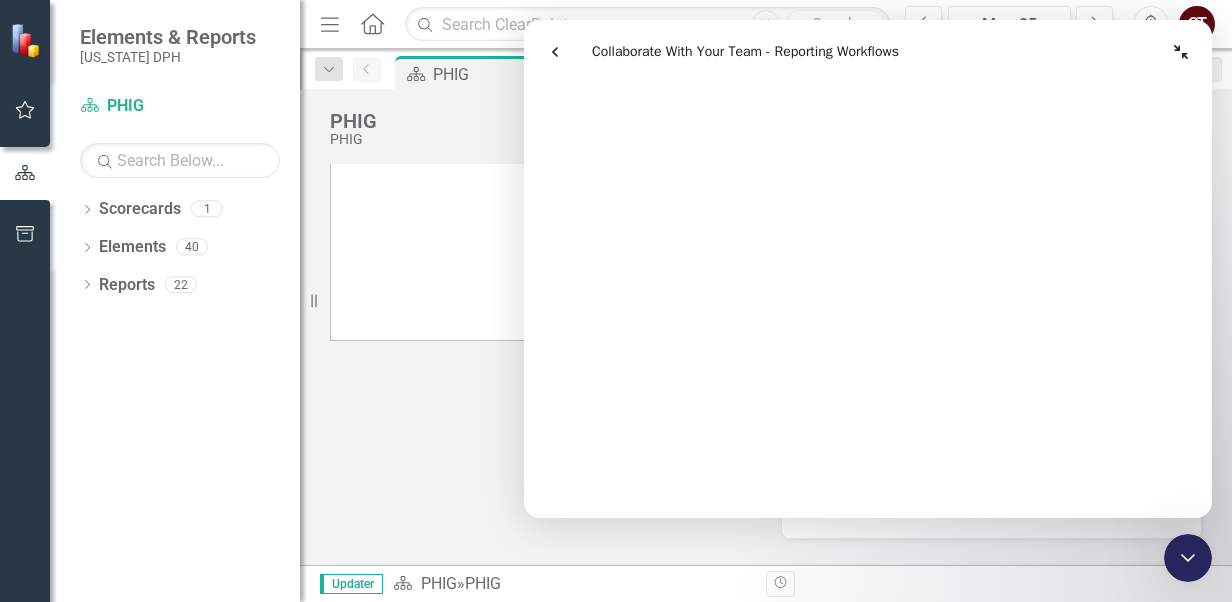 scroll, scrollTop: 700, scrollLeft: 0, axis: vertical 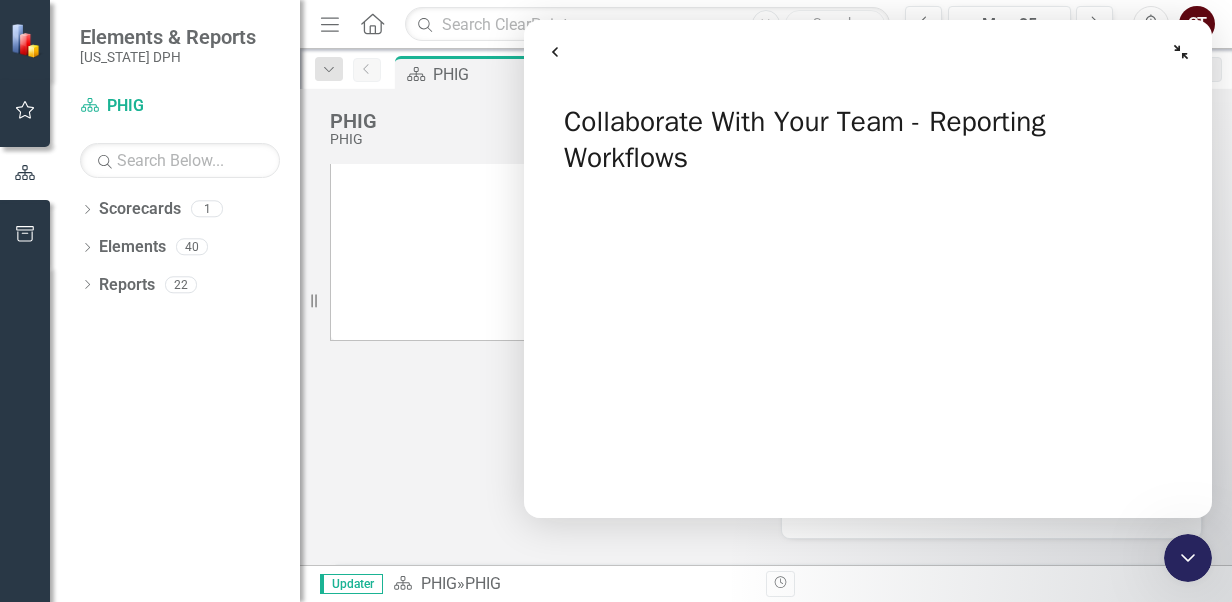 click 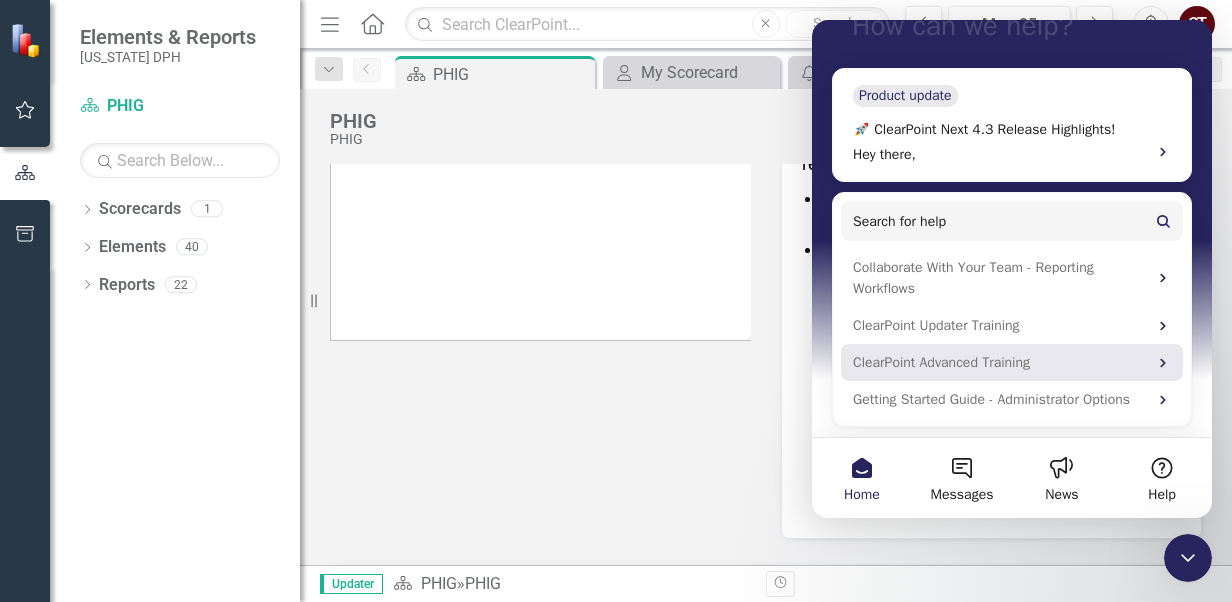scroll, scrollTop: 227, scrollLeft: 0, axis: vertical 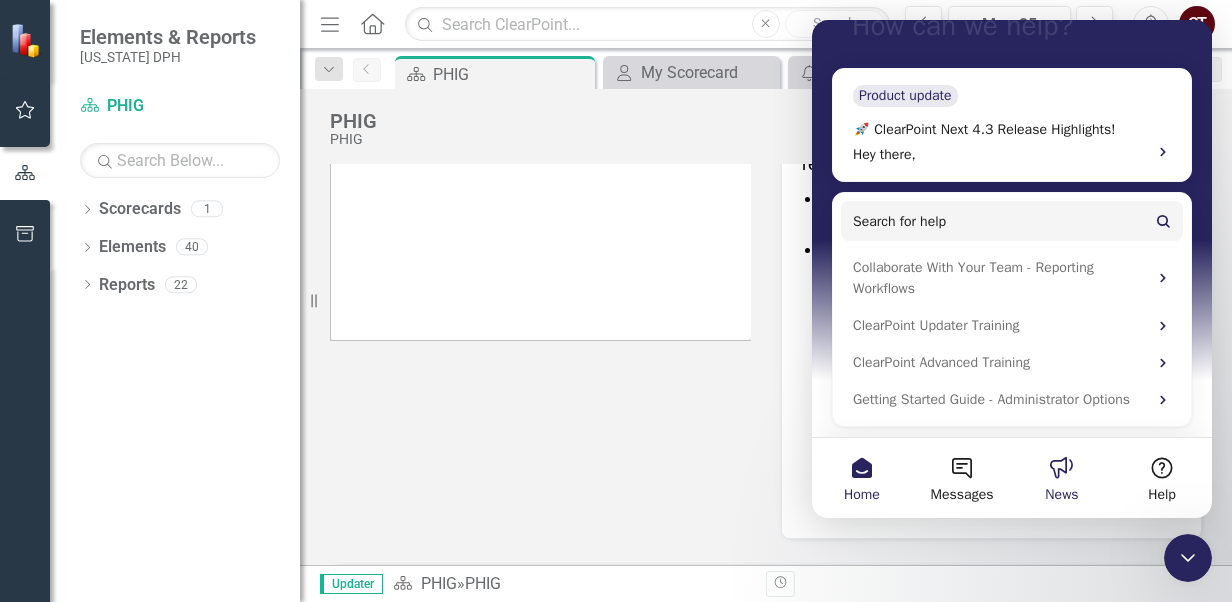 click on "News" at bounding box center [1062, 478] 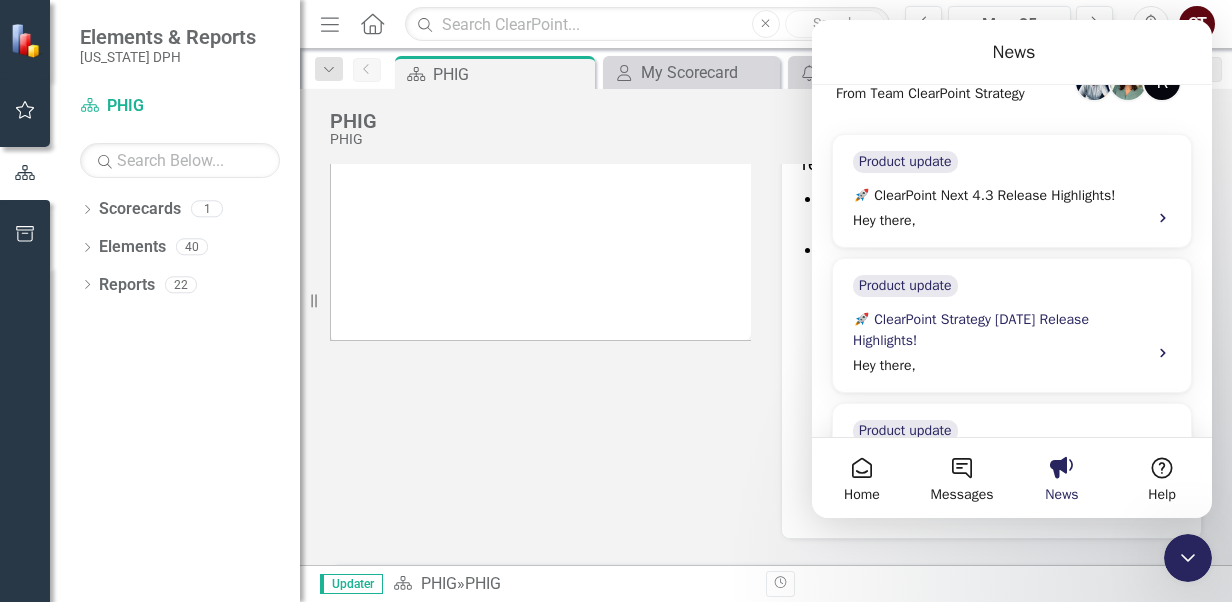 scroll, scrollTop: 0, scrollLeft: 0, axis: both 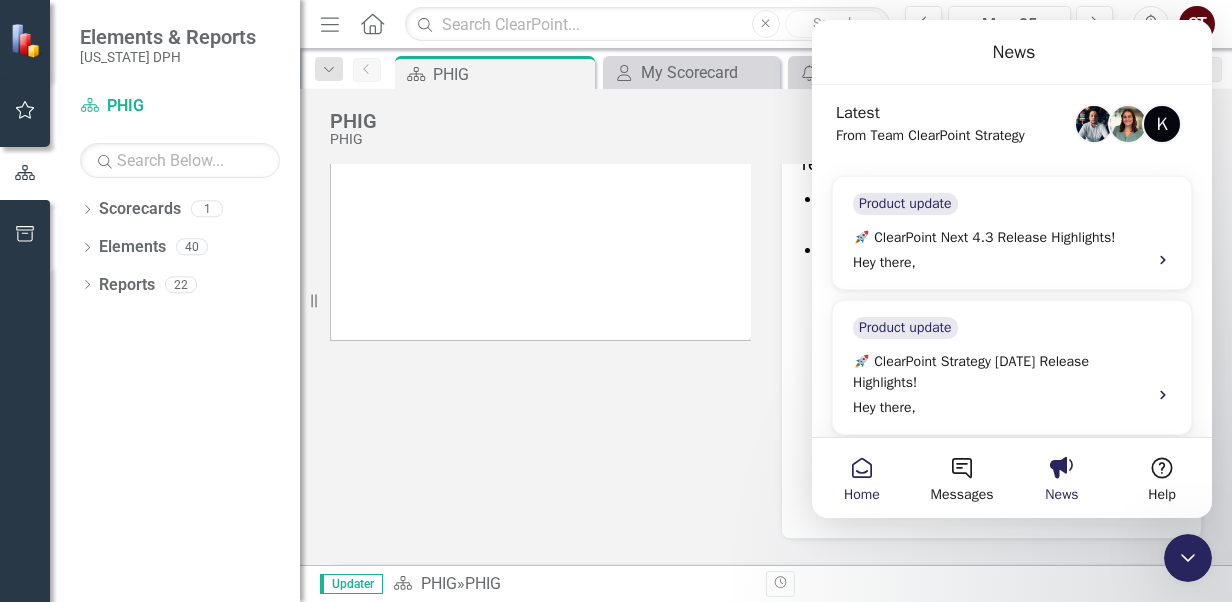 click on "Home" at bounding box center [862, 478] 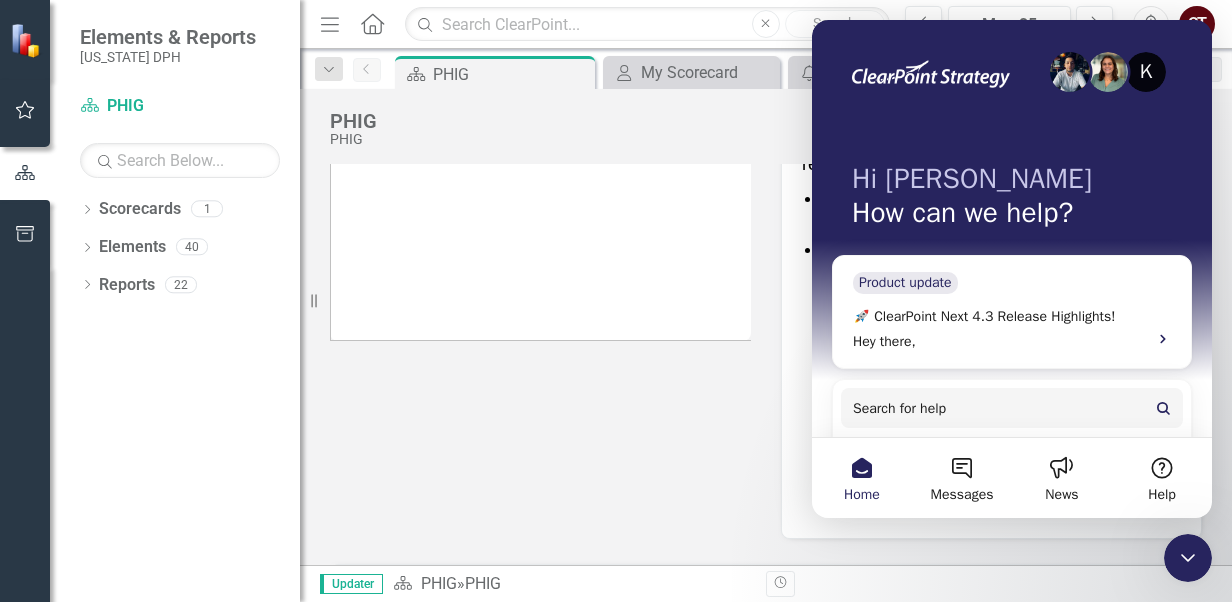 click 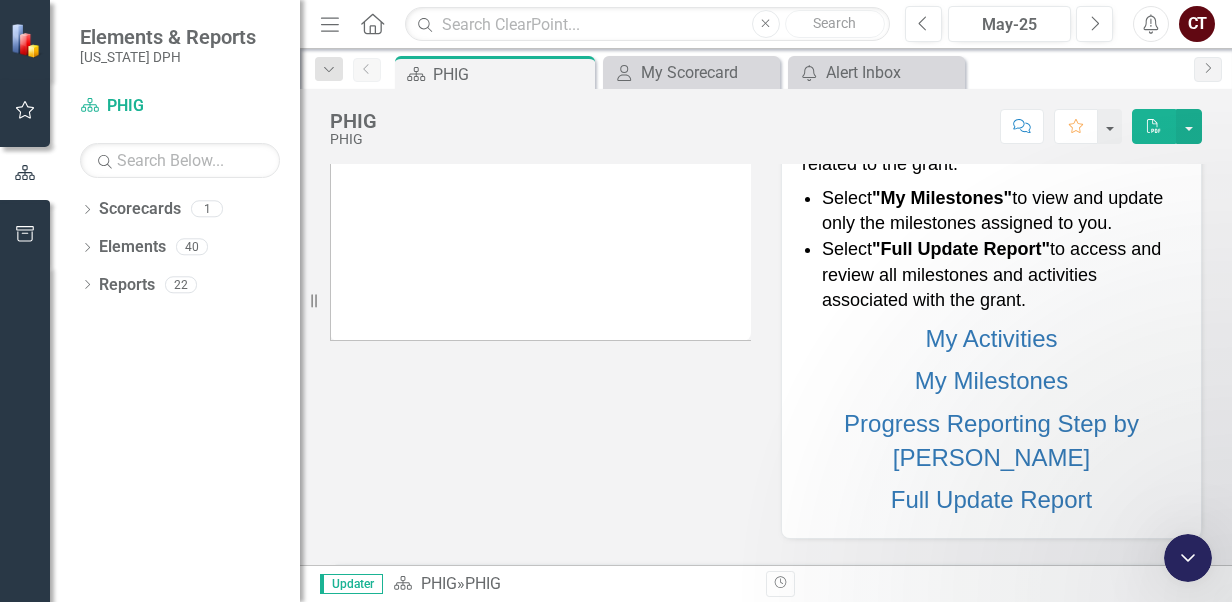 scroll, scrollTop: 0, scrollLeft: 0, axis: both 